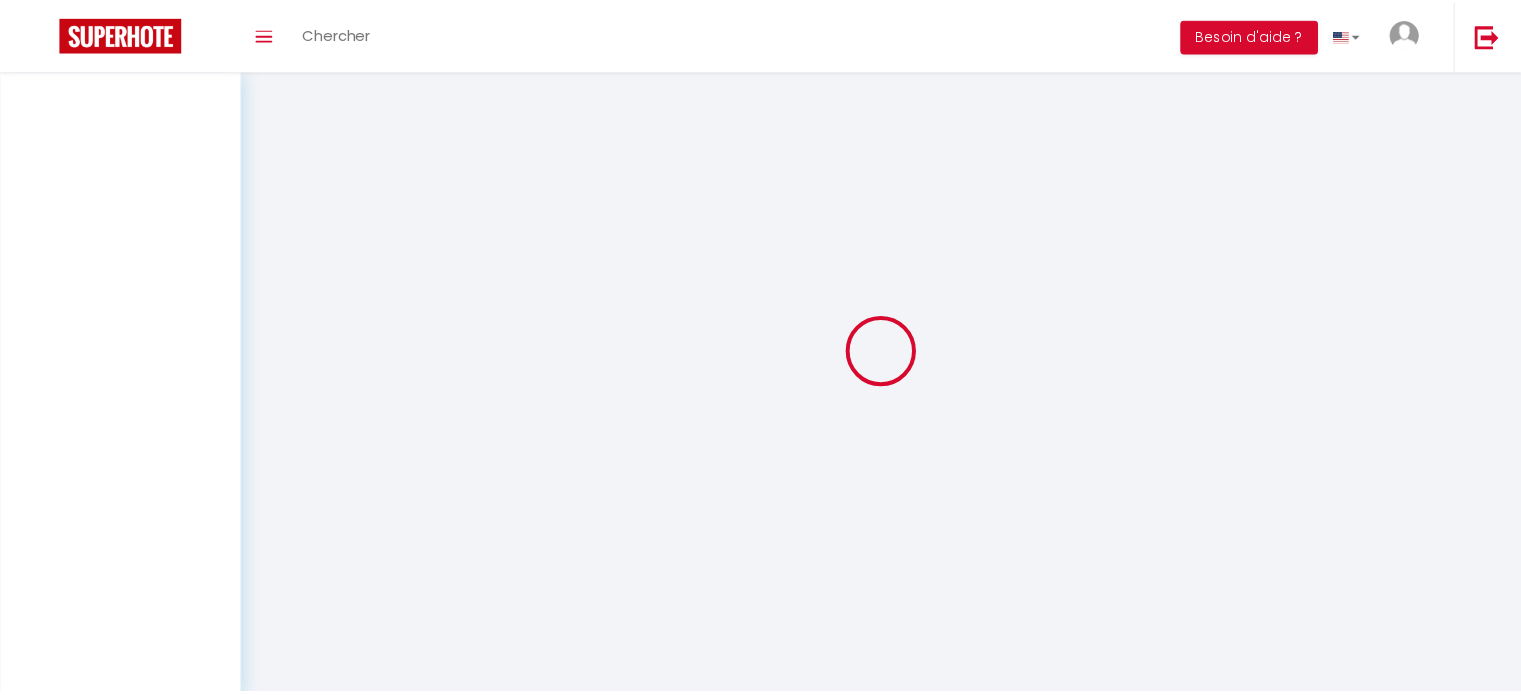 scroll, scrollTop: 0, scrollLeft: 0, axis: both 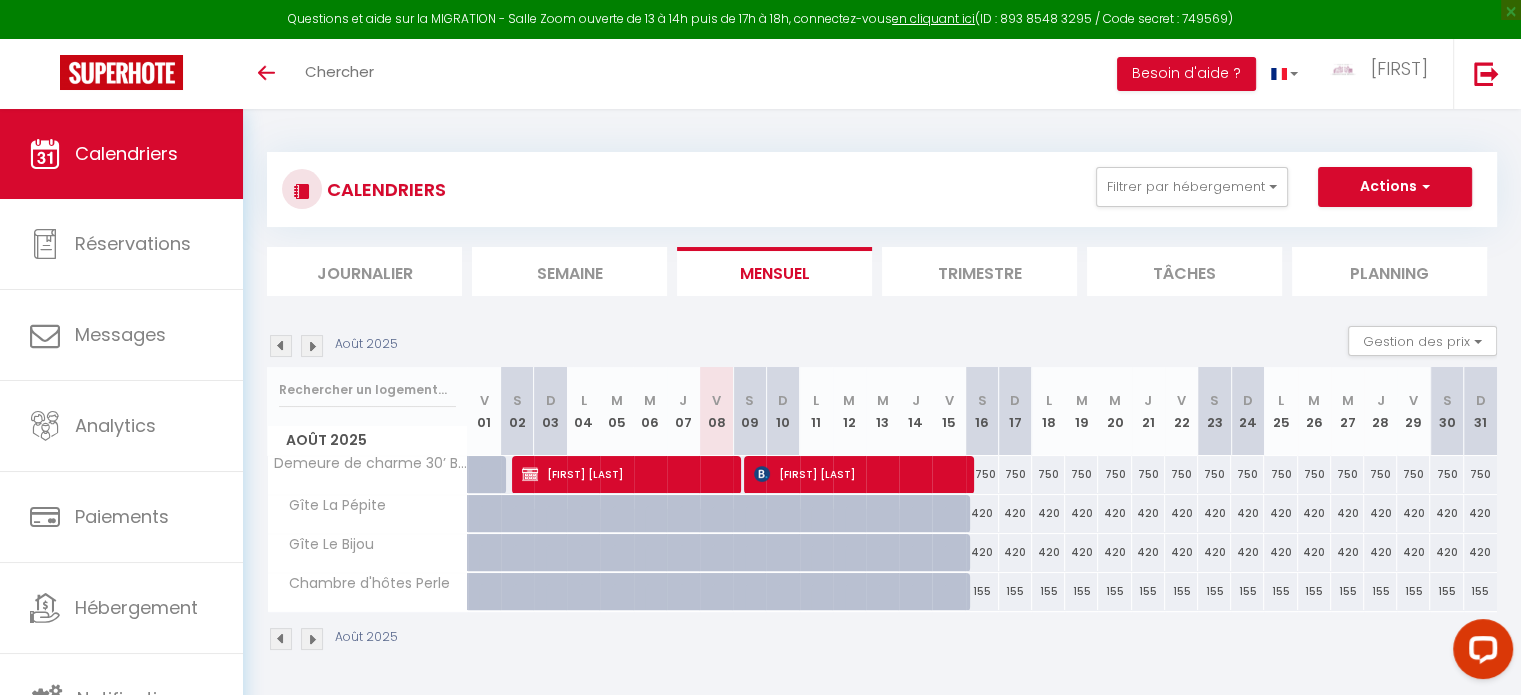 click on "CALENDRIERS
Filtrer par hébergement
Tous Demeure de charme 30’ Bordeaux 15 pers avec espace bien-être, piscine, massages et spa Gîte La Pépite Gîte Le Bijou Chambre d'hôtes Perle Effacer Sauvegarder
Actions
Nouvelle réservation Exporter les réservations Importer les réservations
Journalier
Semaine
Mensuel
Trimestre
Tâches
Planning
Août 2025
Gestion des prix
Nb Nuits minimum Règles Disponibilité Août 2025
V
01
S
02
D" at bounding box center (882, 402) 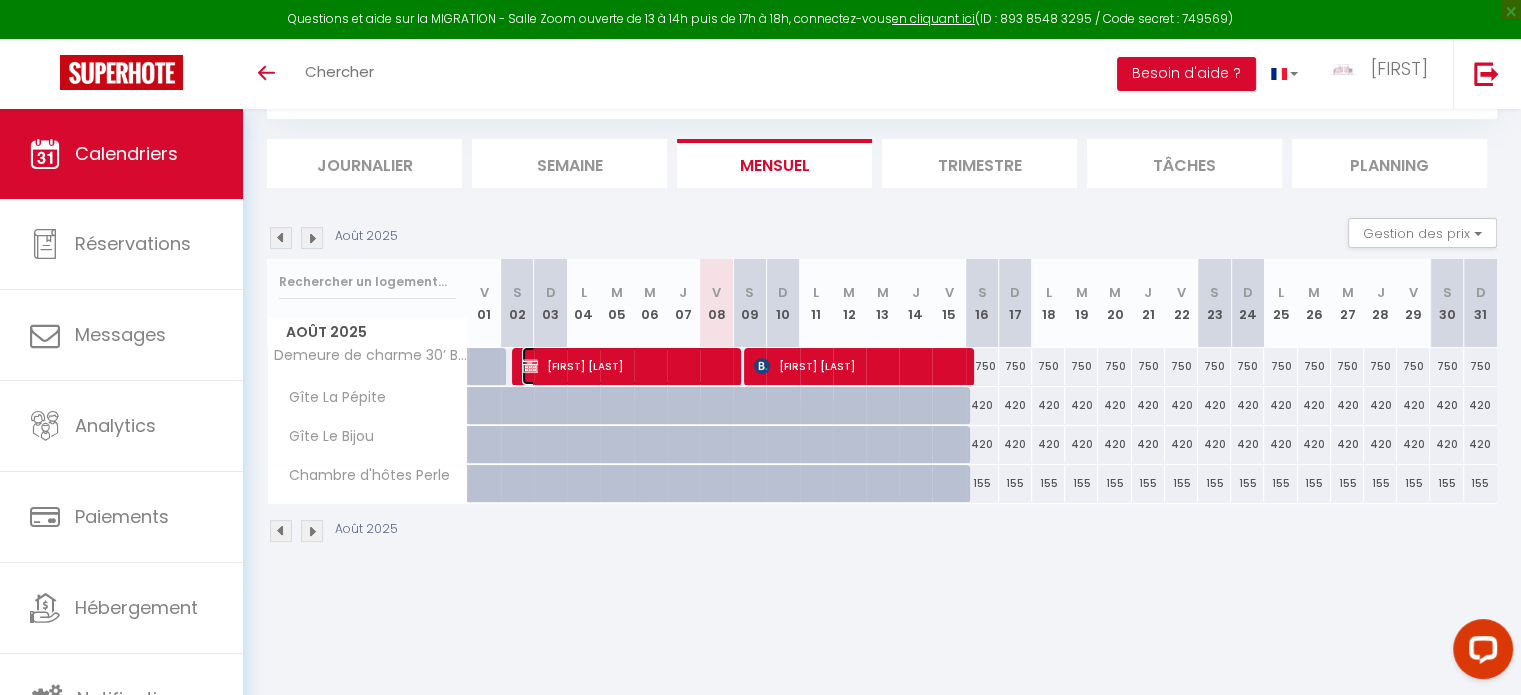click on "[FIRST] [LAST]" at bounding box center (626, 366) 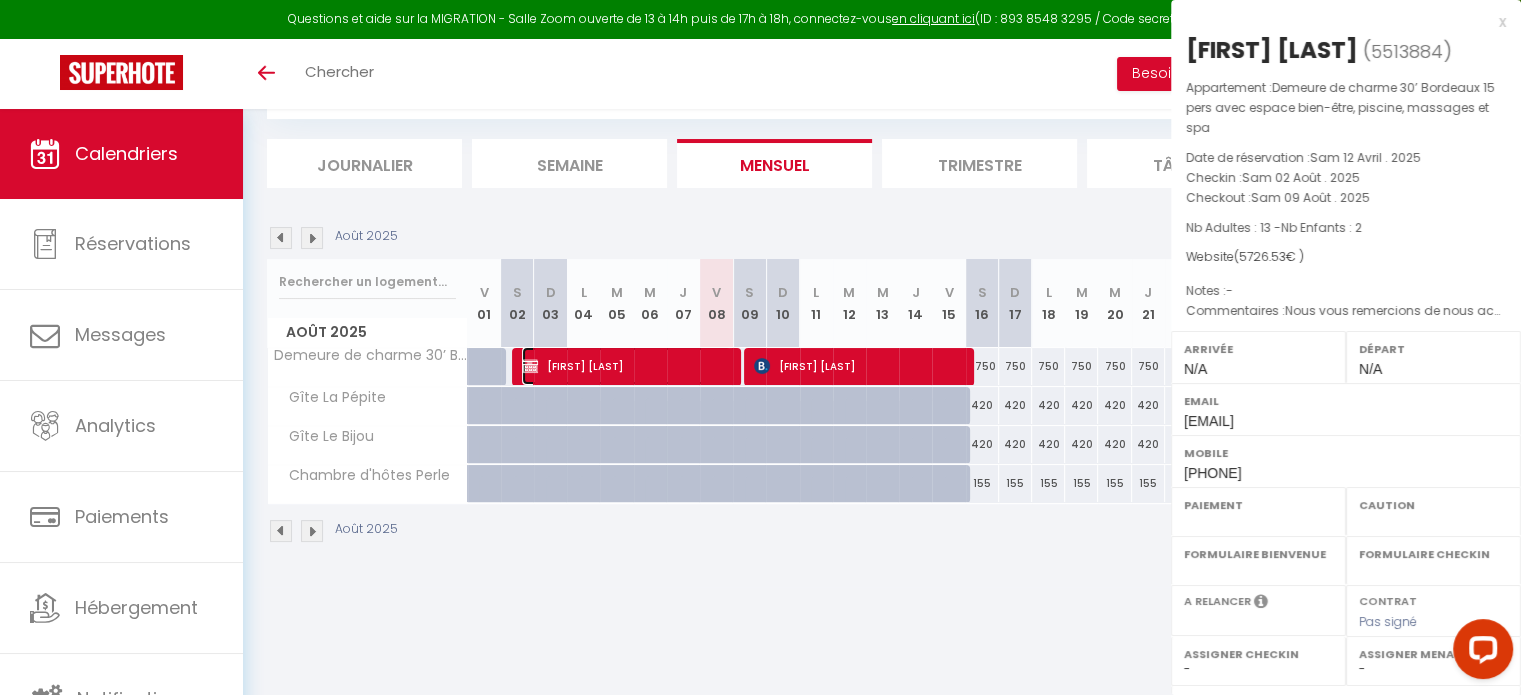 select on "OK" 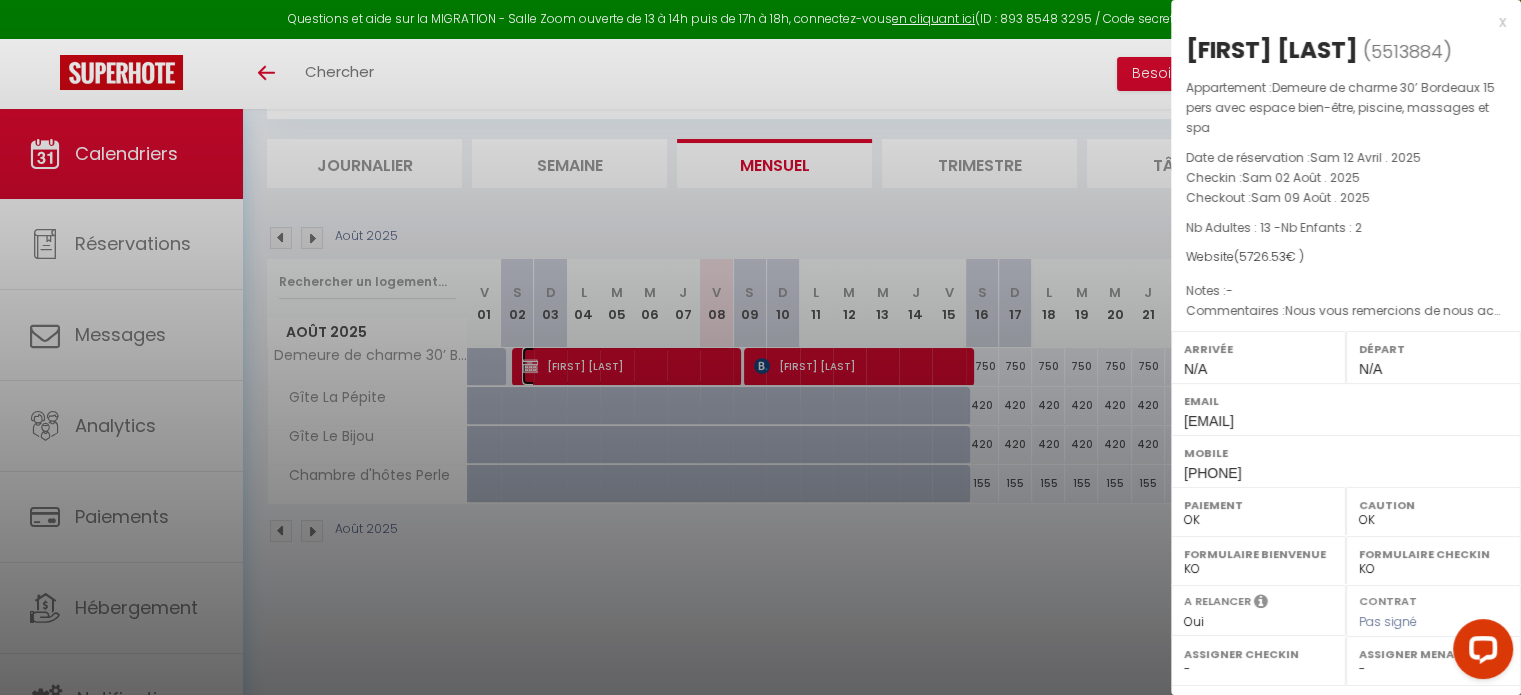 select on "9251" 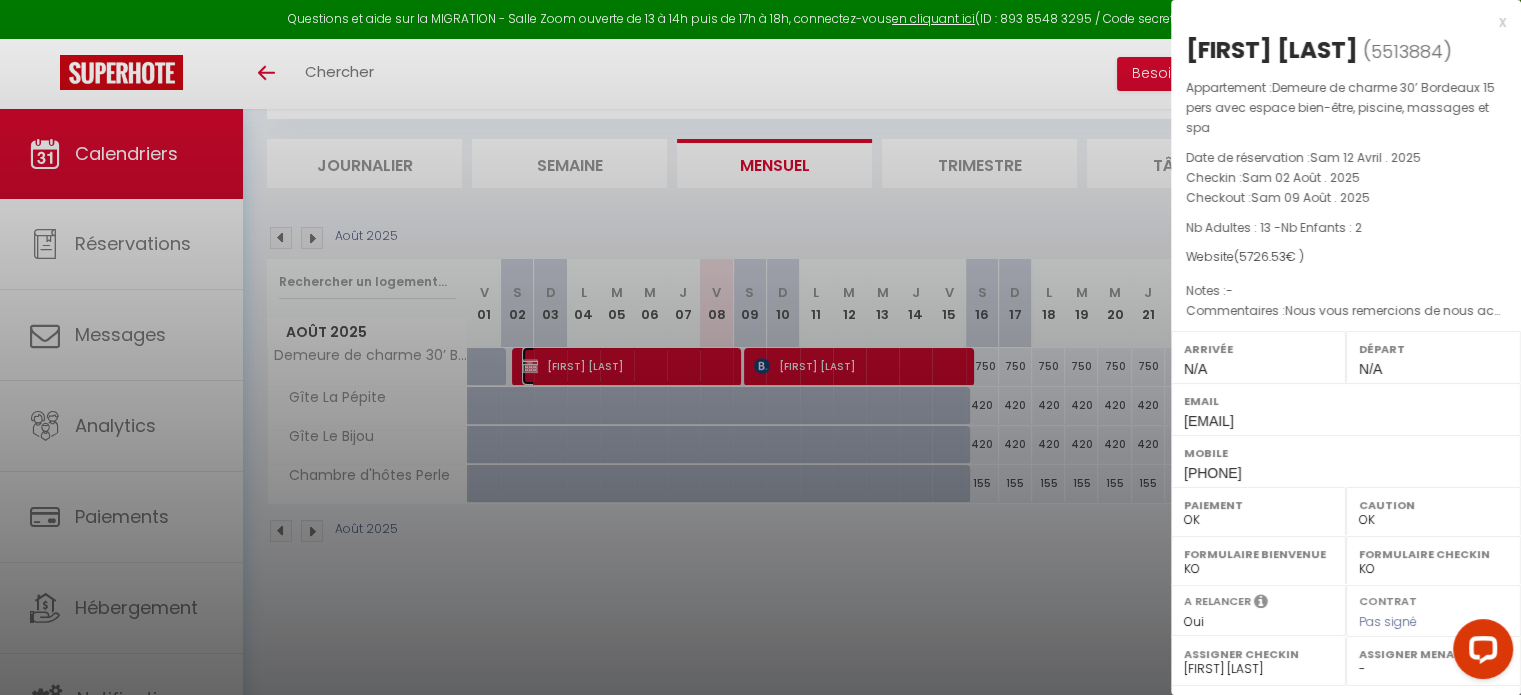 scroll, scrollTop: 273, scrollLeft: 0, axis: vertical 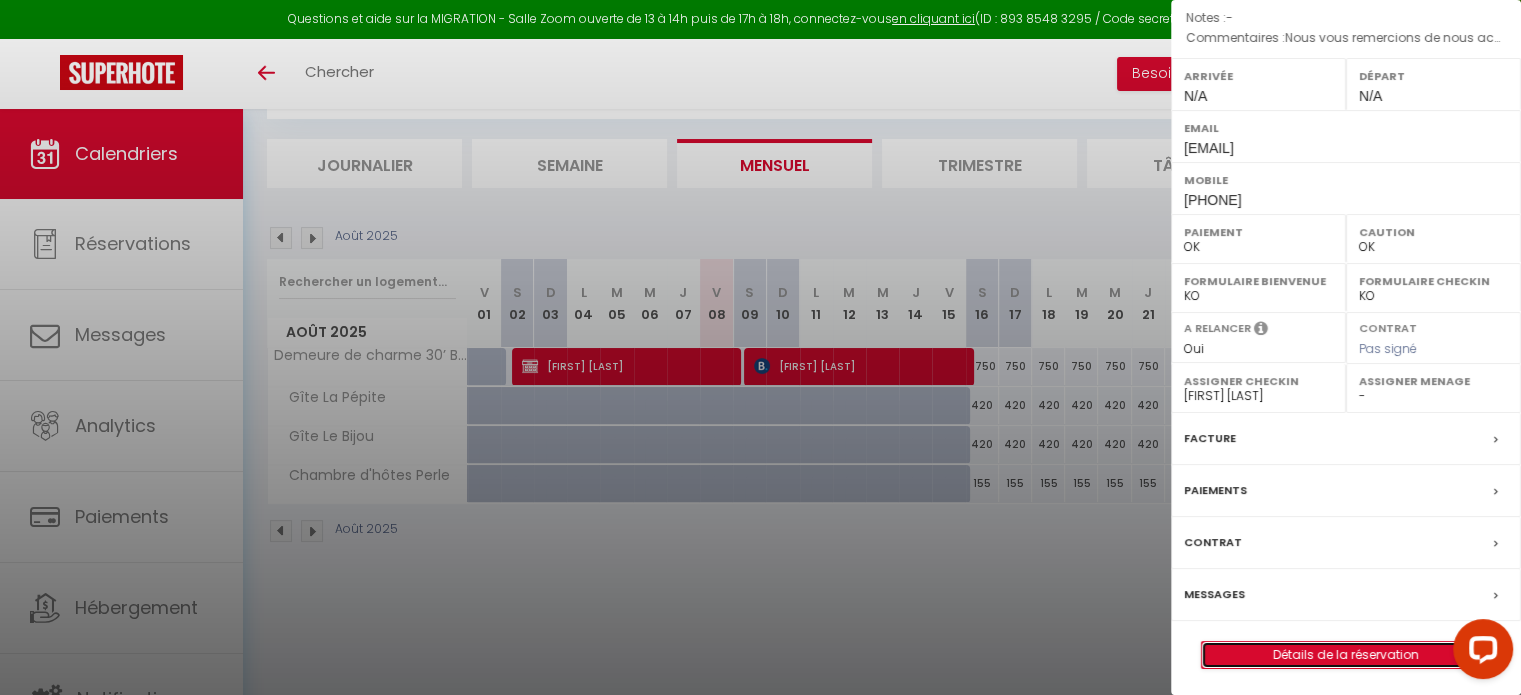 click on "Détails de la réservation" at bounding box center [1346, 655] 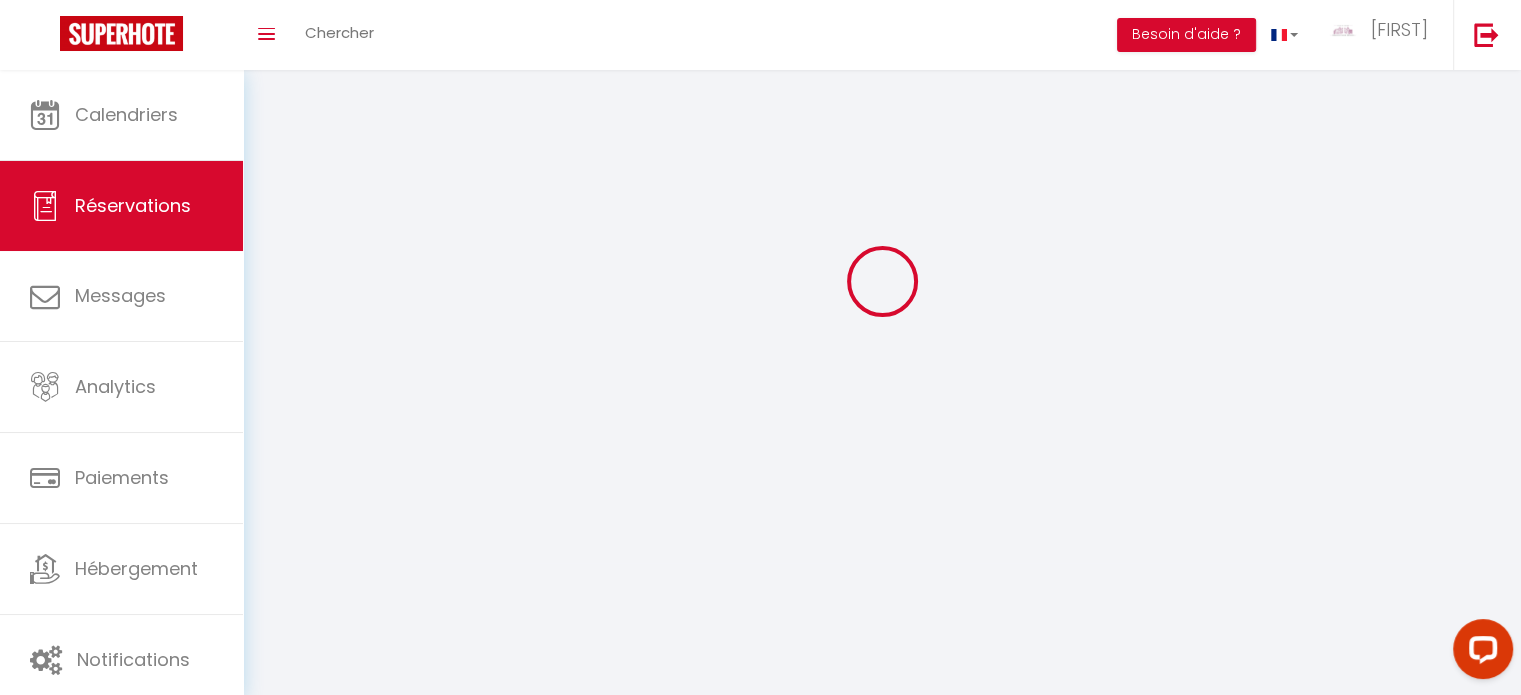 scroll, scrollTop: 0, scrollLeft: 0, axis: both 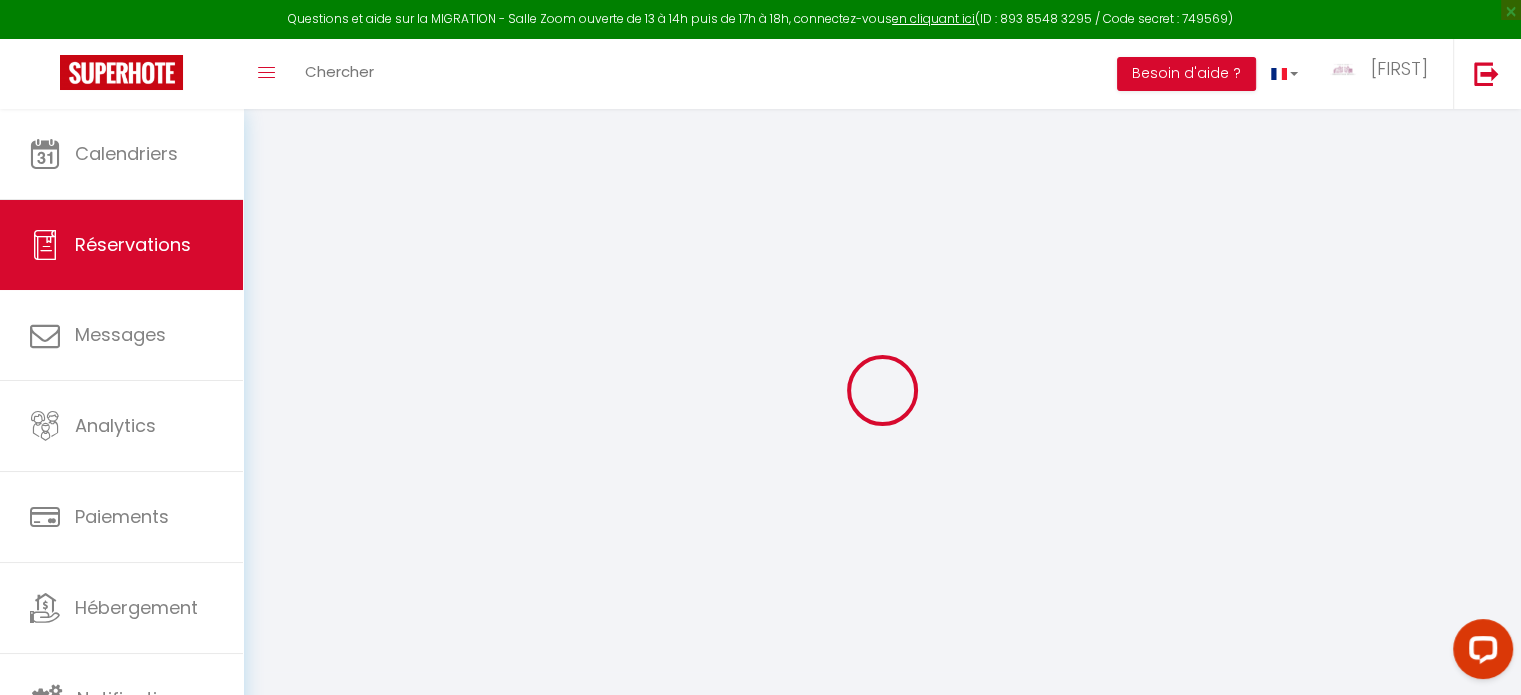 select 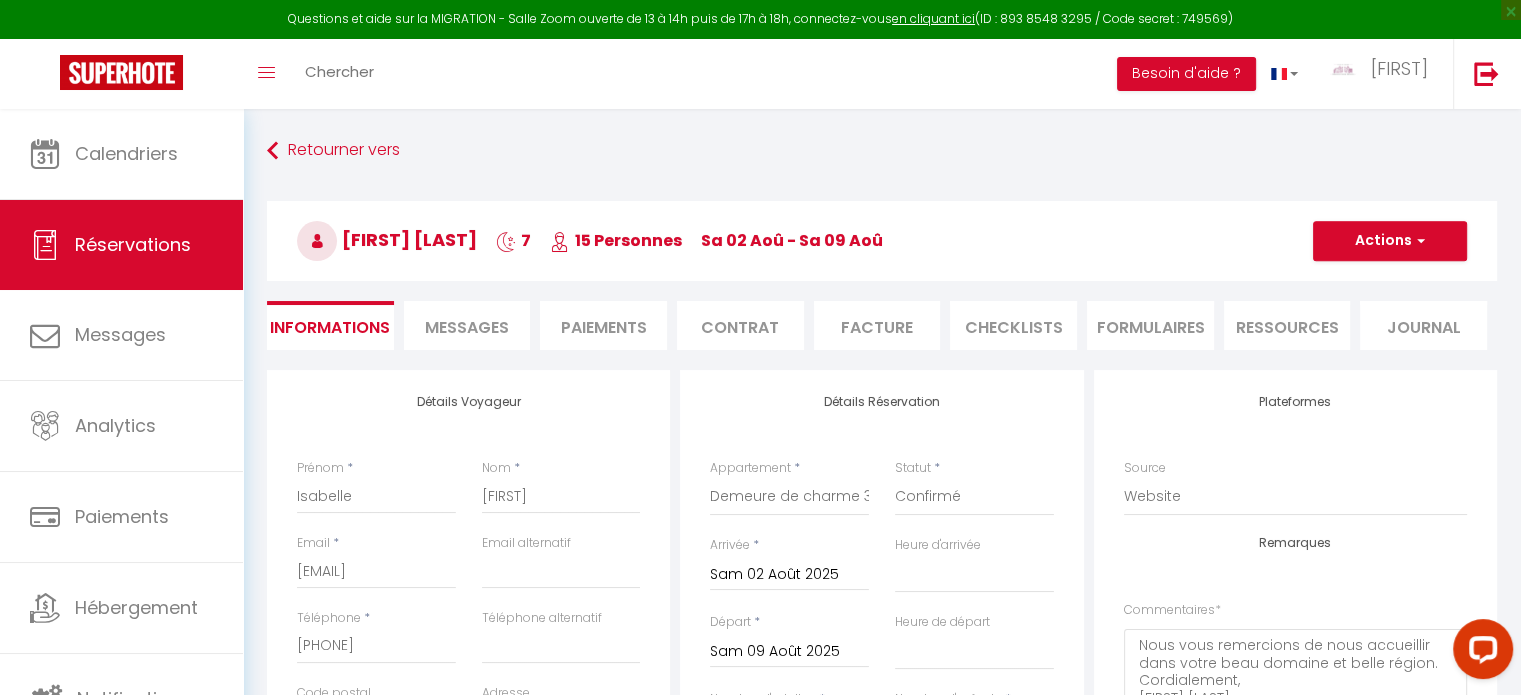 type on "310" 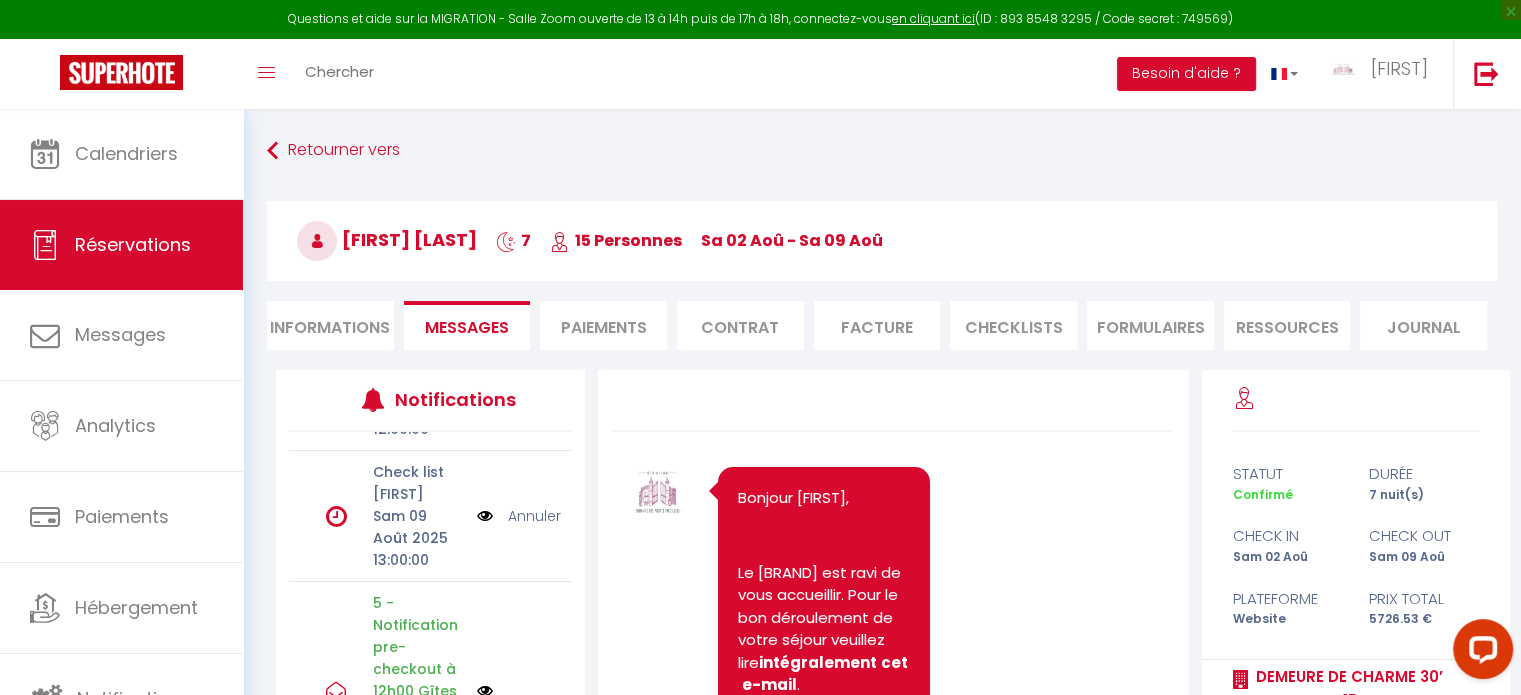 scroll, scrollTop: 0, scrollLeft: 0, axis: both 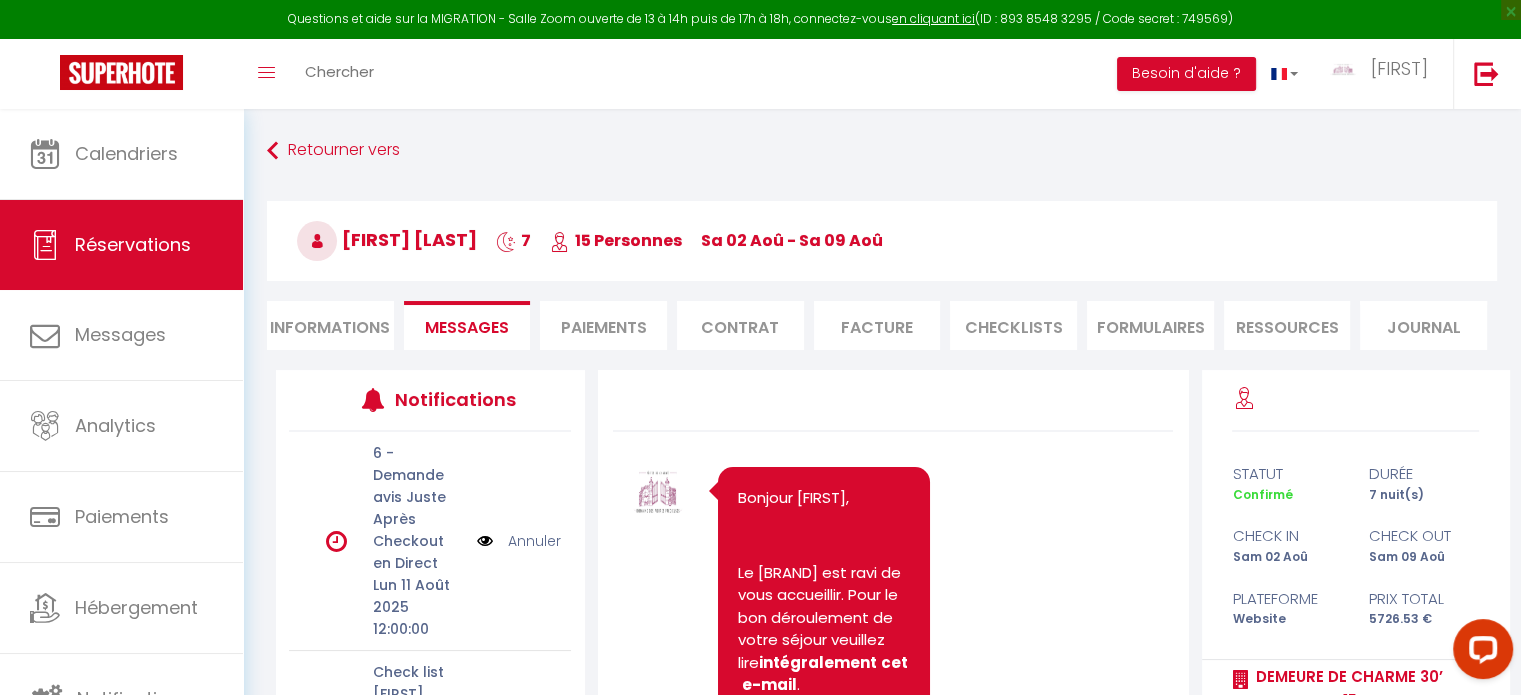 click on "Annuler" at bounding box center [534, 541] 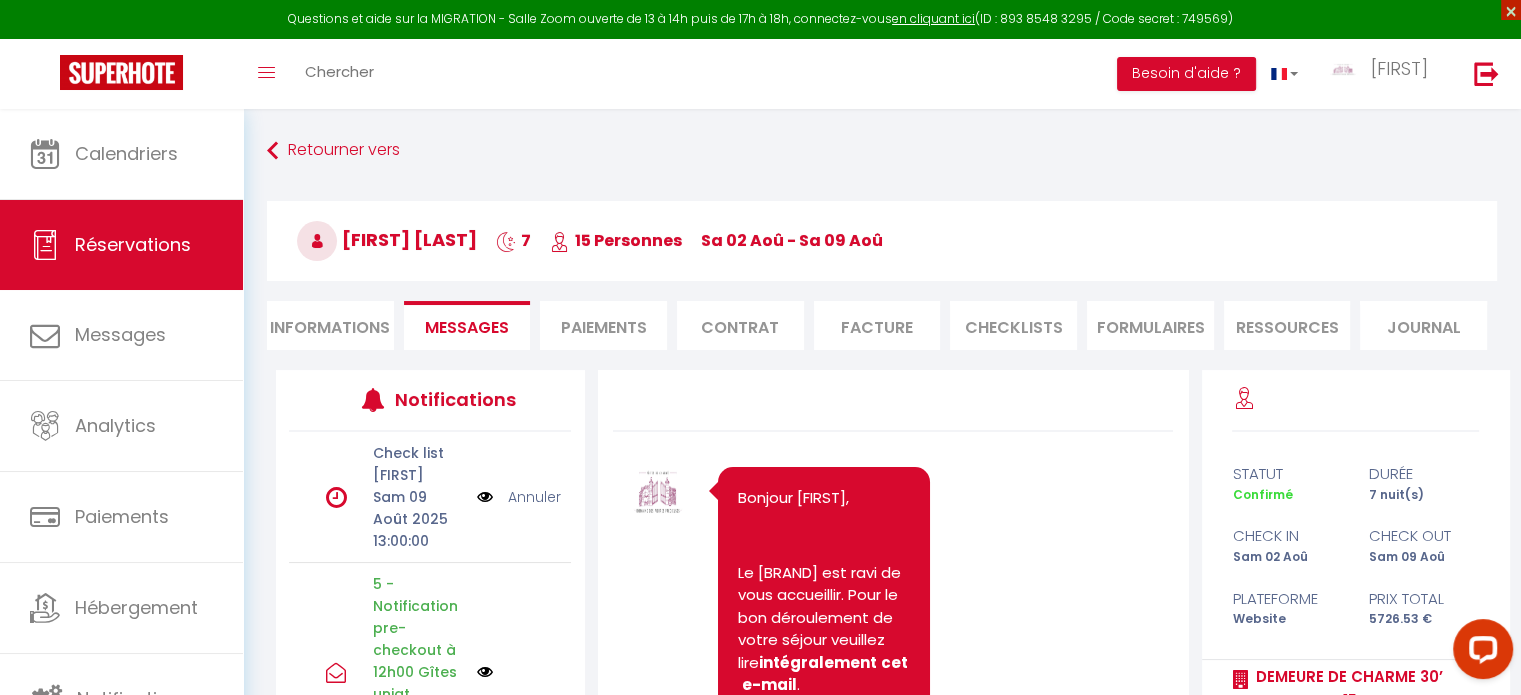 click on "×" at bounding box center (1511, 10) 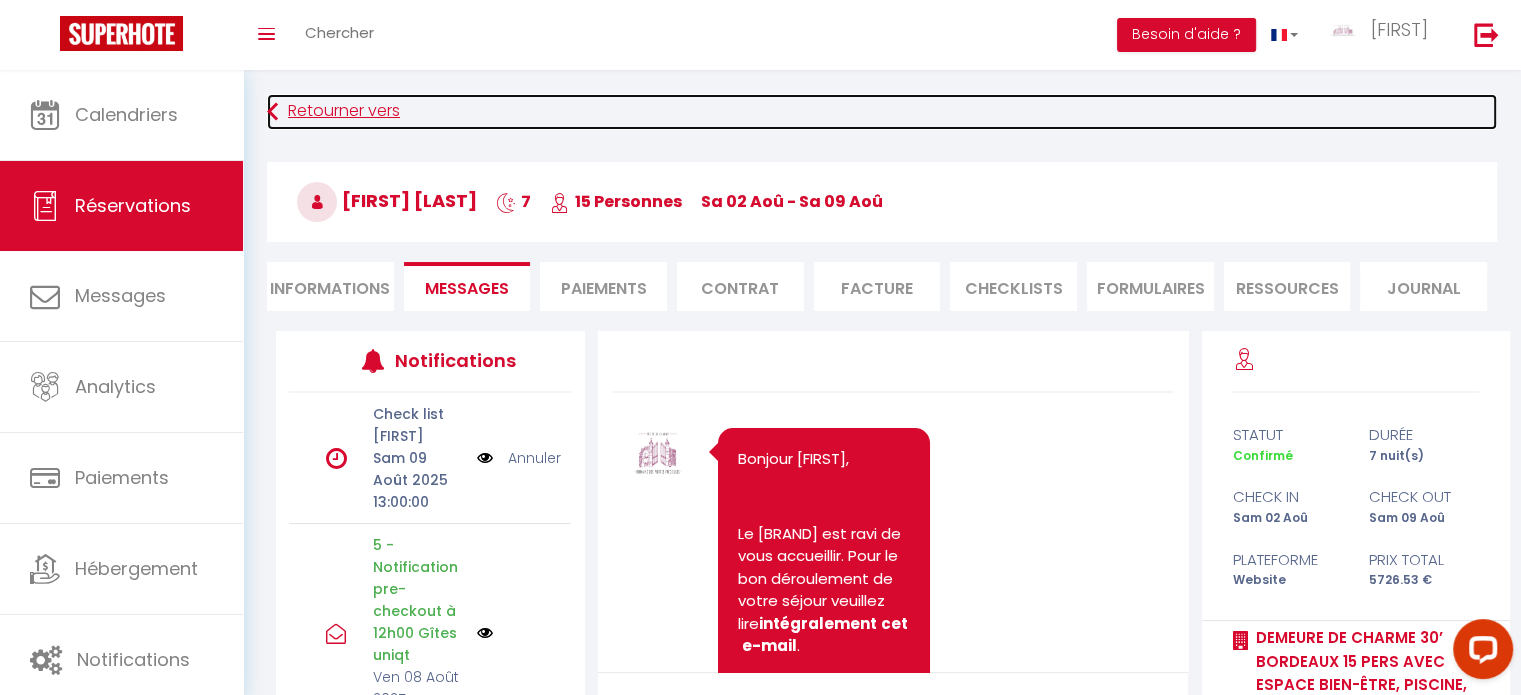 click on "Retourner vers" at bounding box center [882, 112] 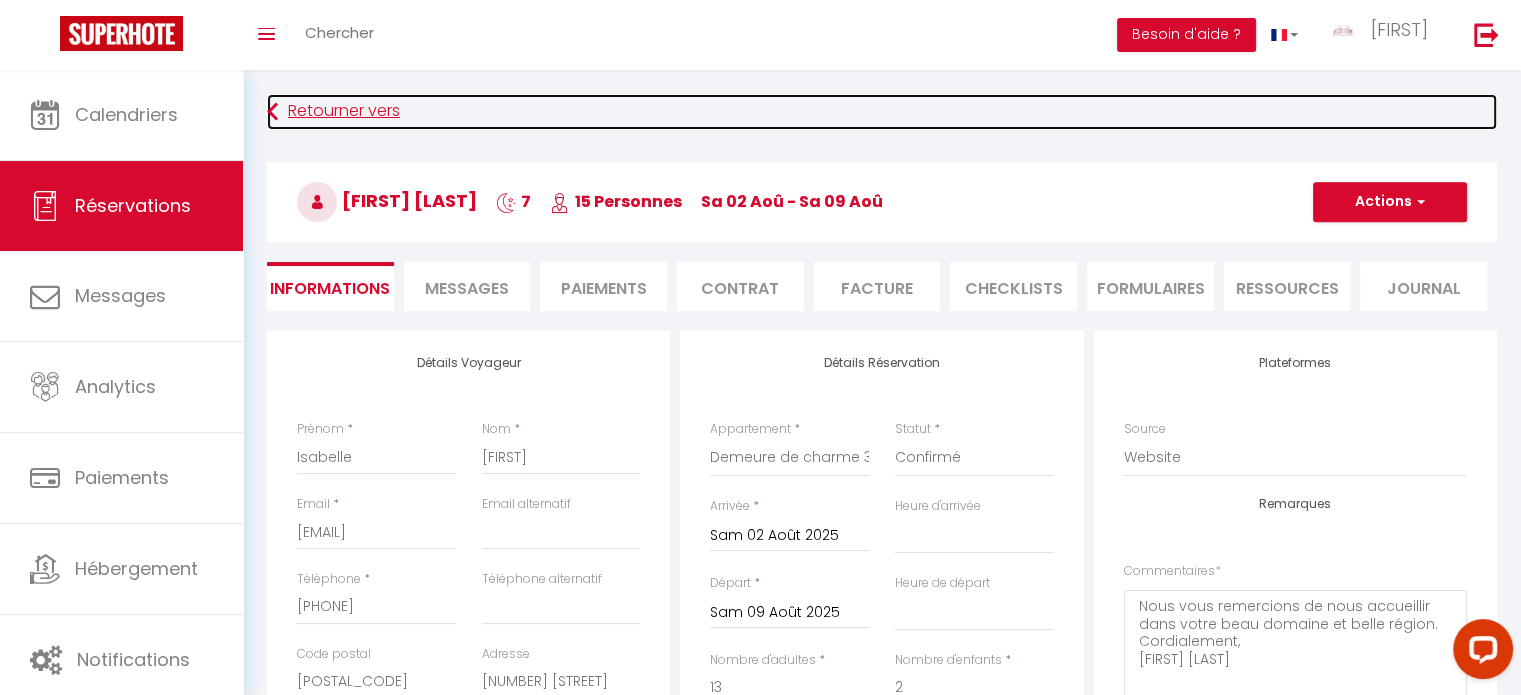 select 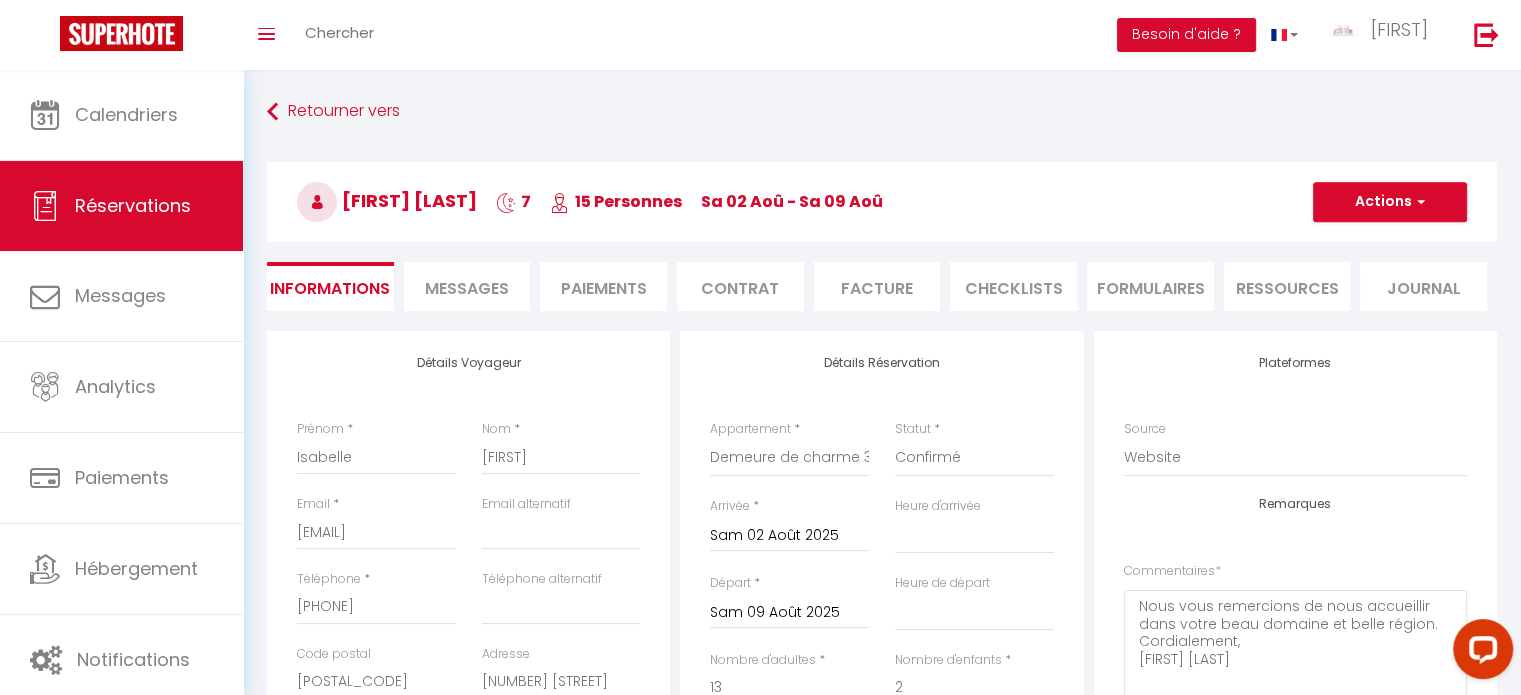 click on "Messages" at bounding box center [467, 288] 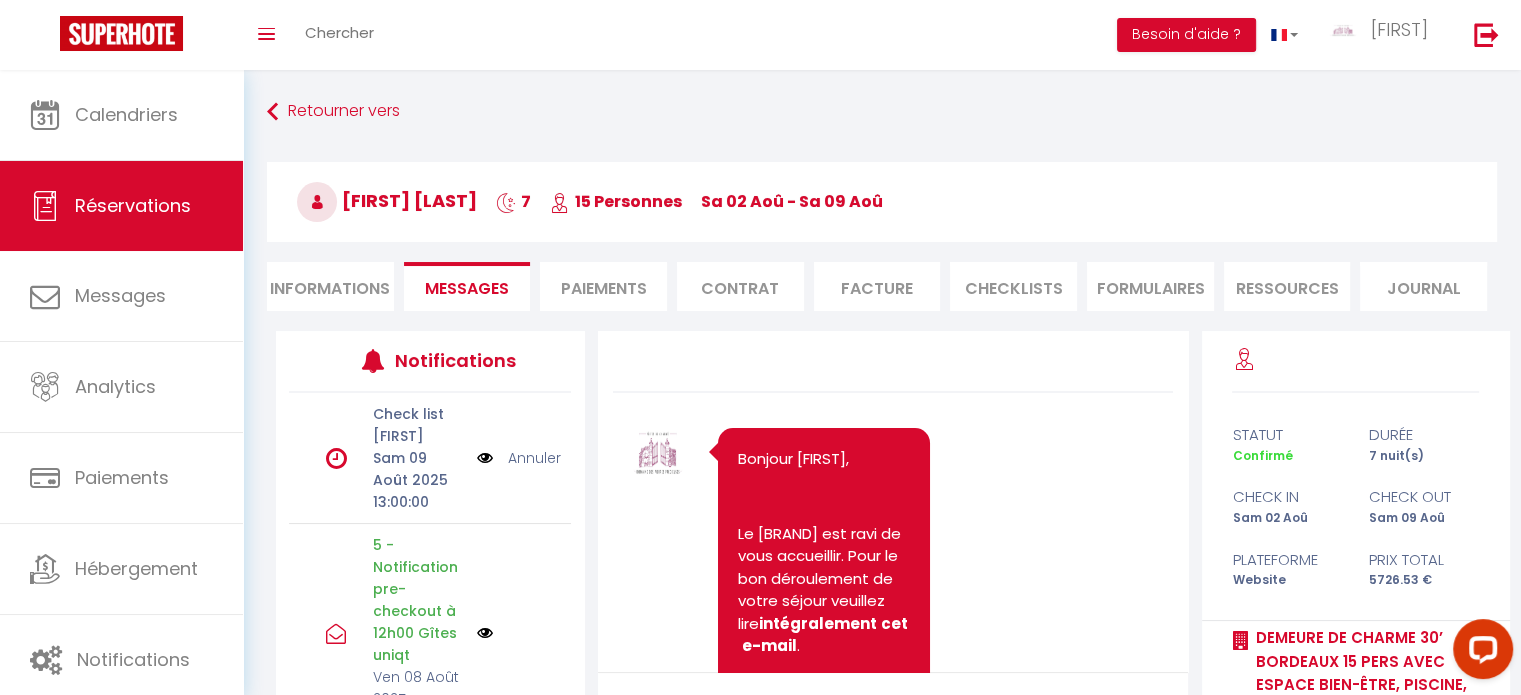 select 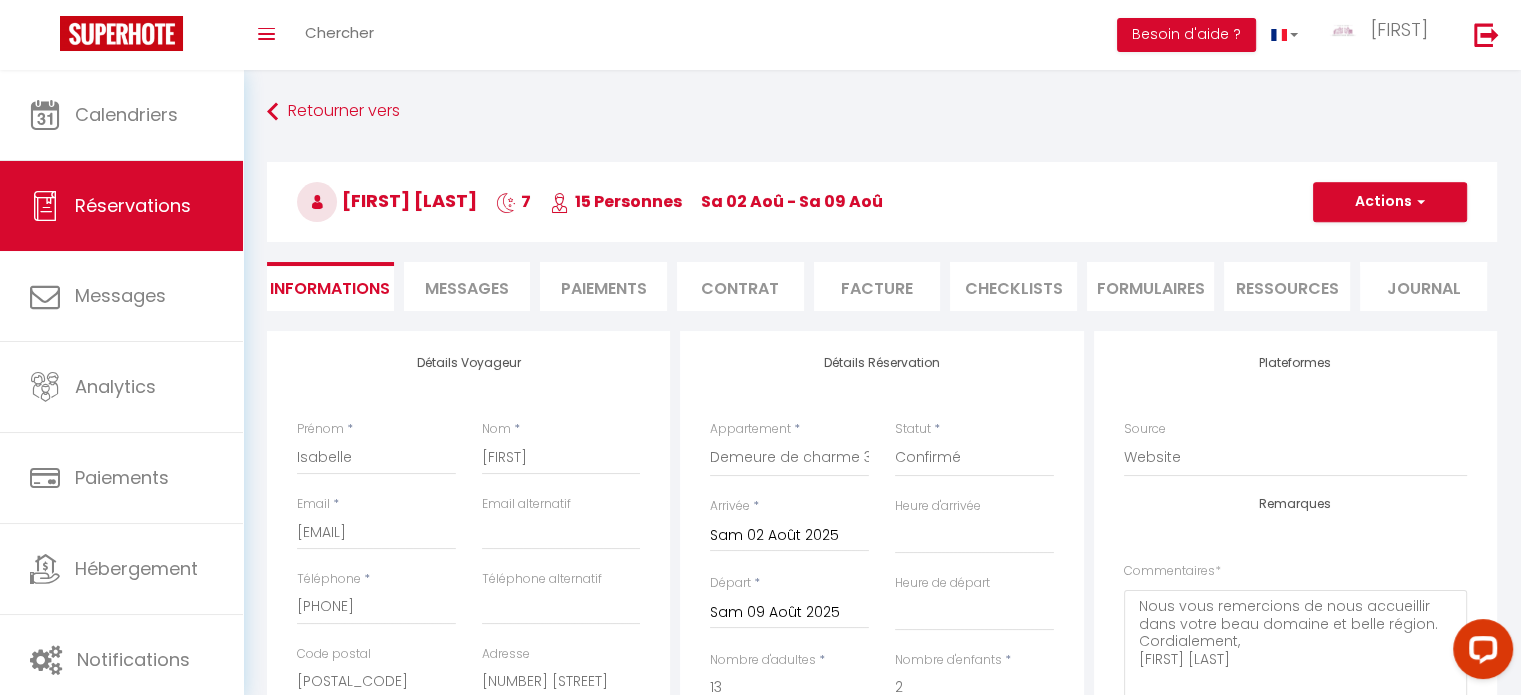 click on "Paiements" at bounding box center (603, 286) 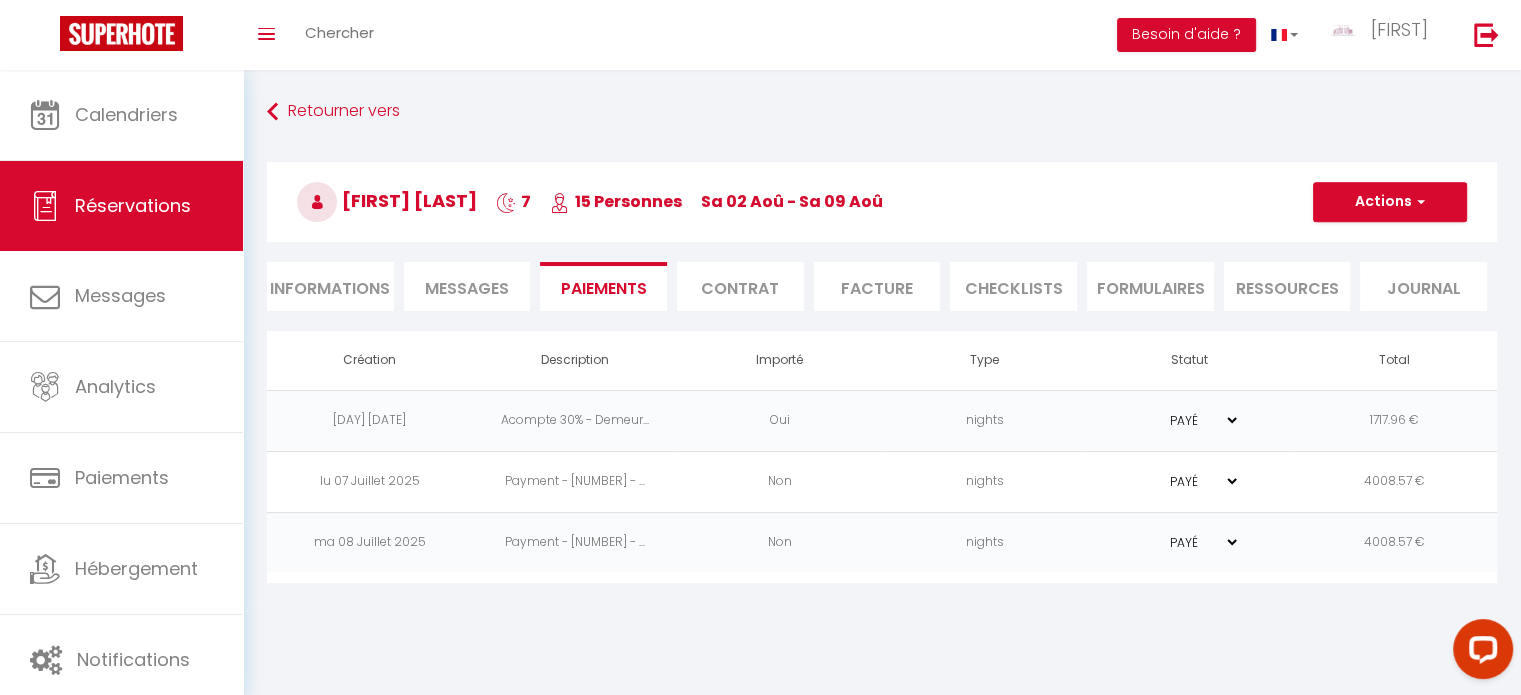 click on "Messages" at bounding box center (467, 288) 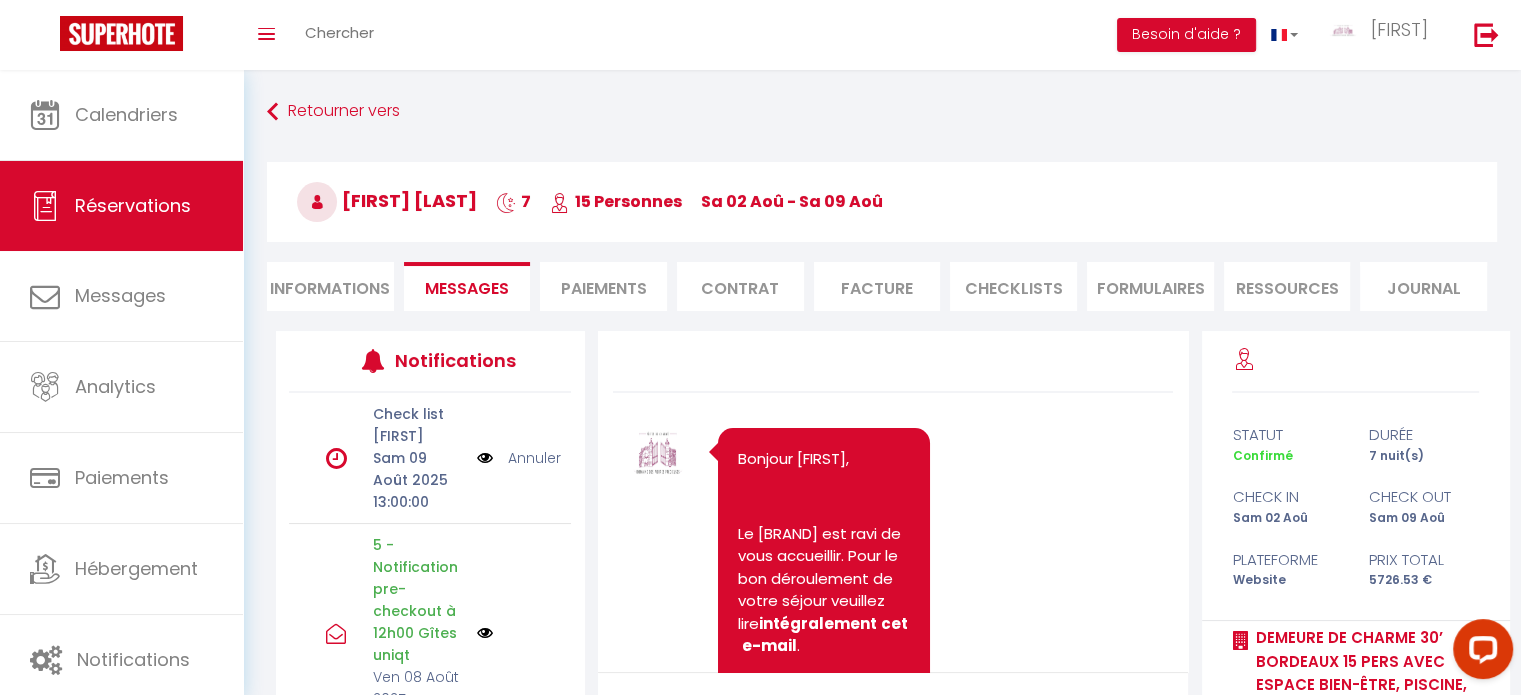 click on "Informations" at bounding box center [330, 286] 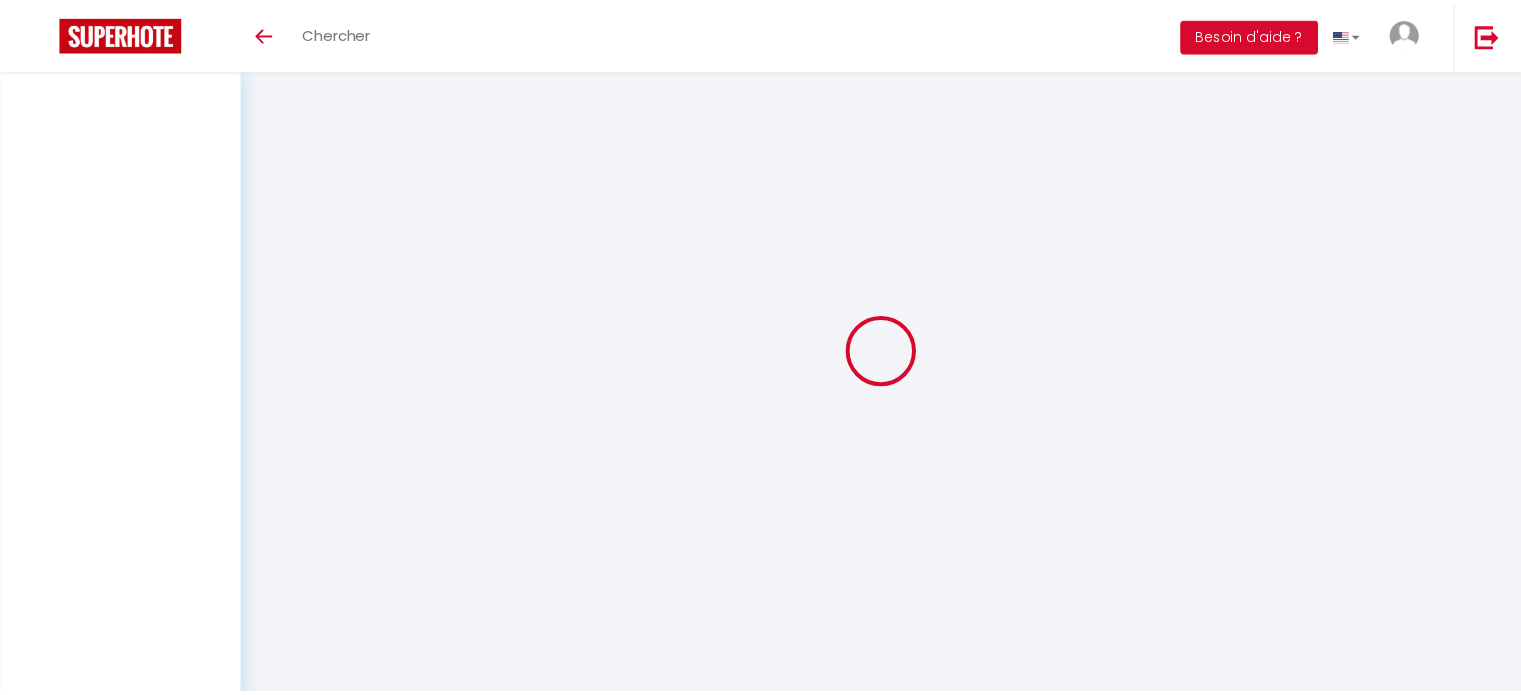 scroll, scrollTop: 0, scrollLeft: 0, axis: both 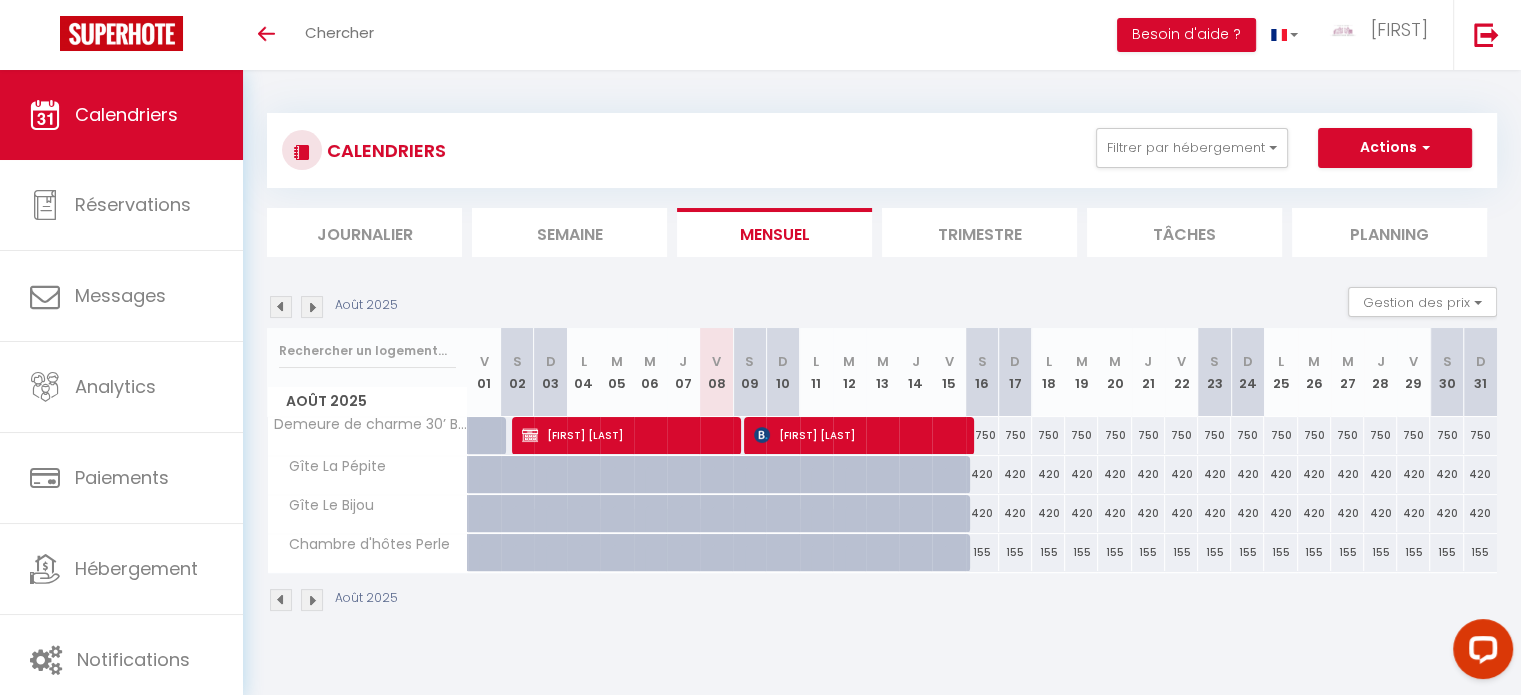 click on "Août 2025
Gestion des prix
Nb Nuits minimum   Règles   Disponibilité           Août 2025
V
01
S
02
D
03
L
04
M
05
M
06
J
07
V
08
S
09
D
10
L
11
M
12
M
13
J   V" at bounding box center (882, 449) 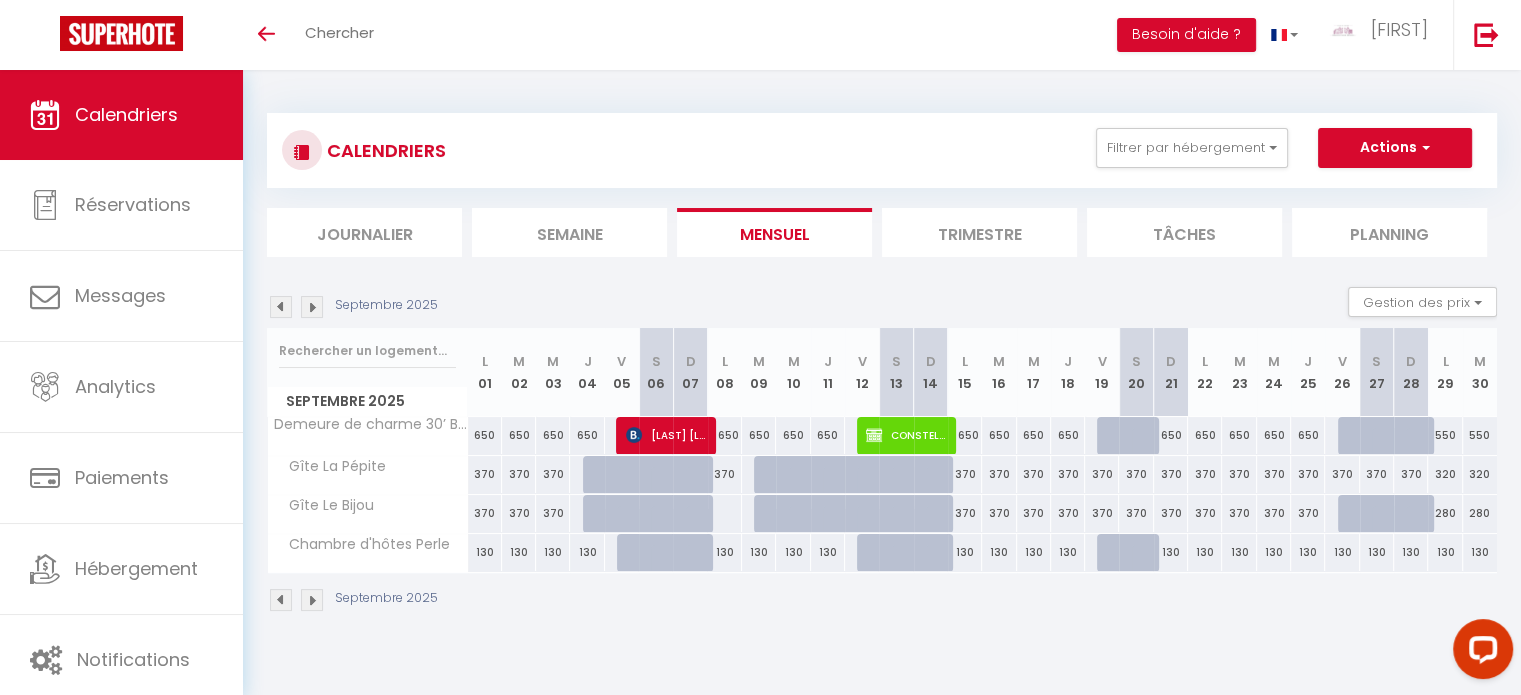 click at bounding box center [281, 307] 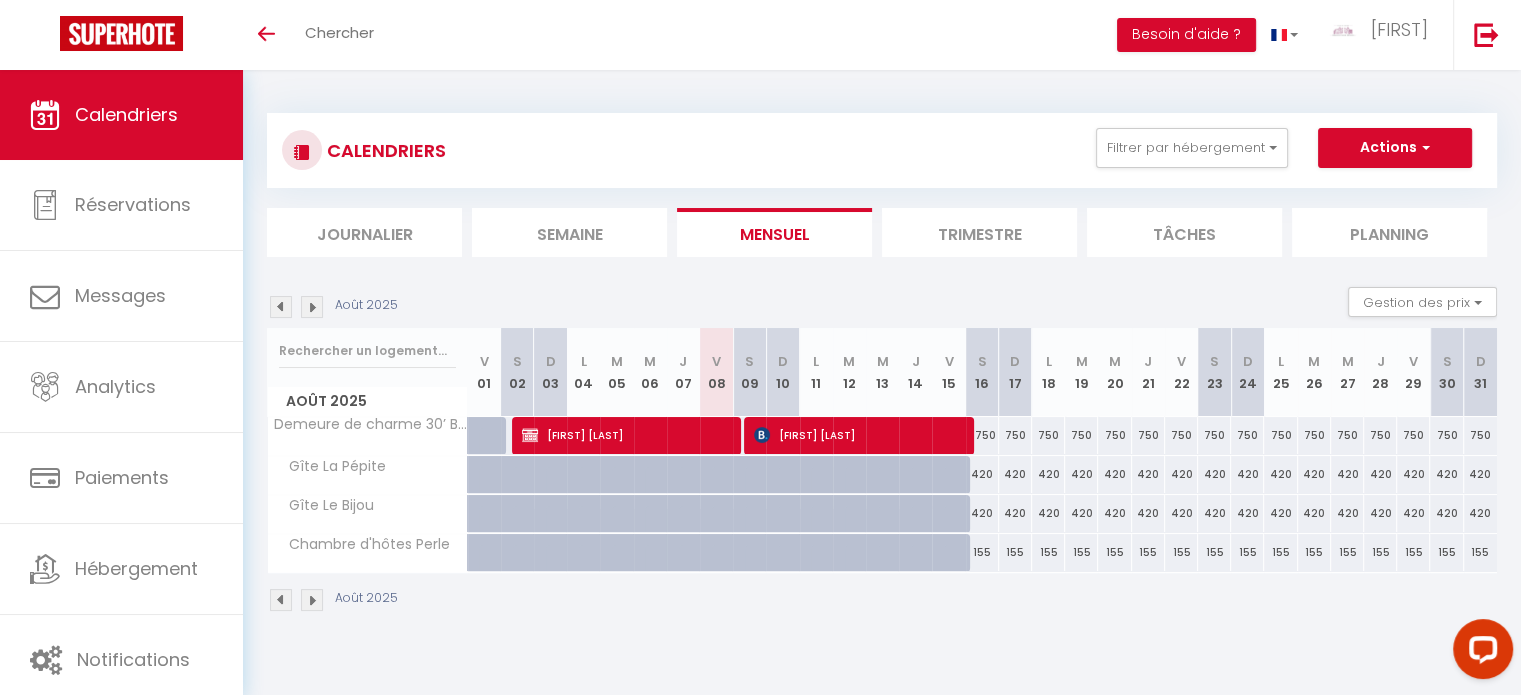 click at bounding box center [312, 307] 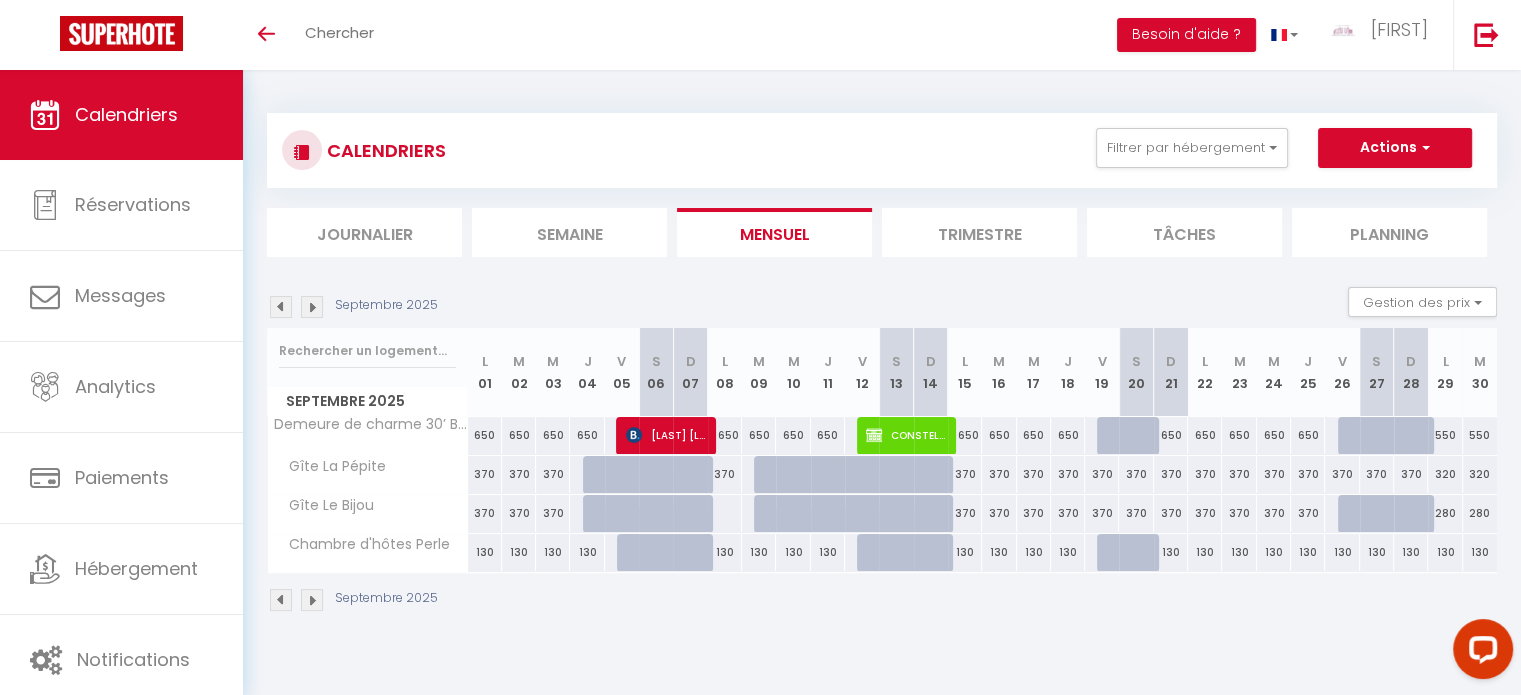 click at bounding box center [281, 307] 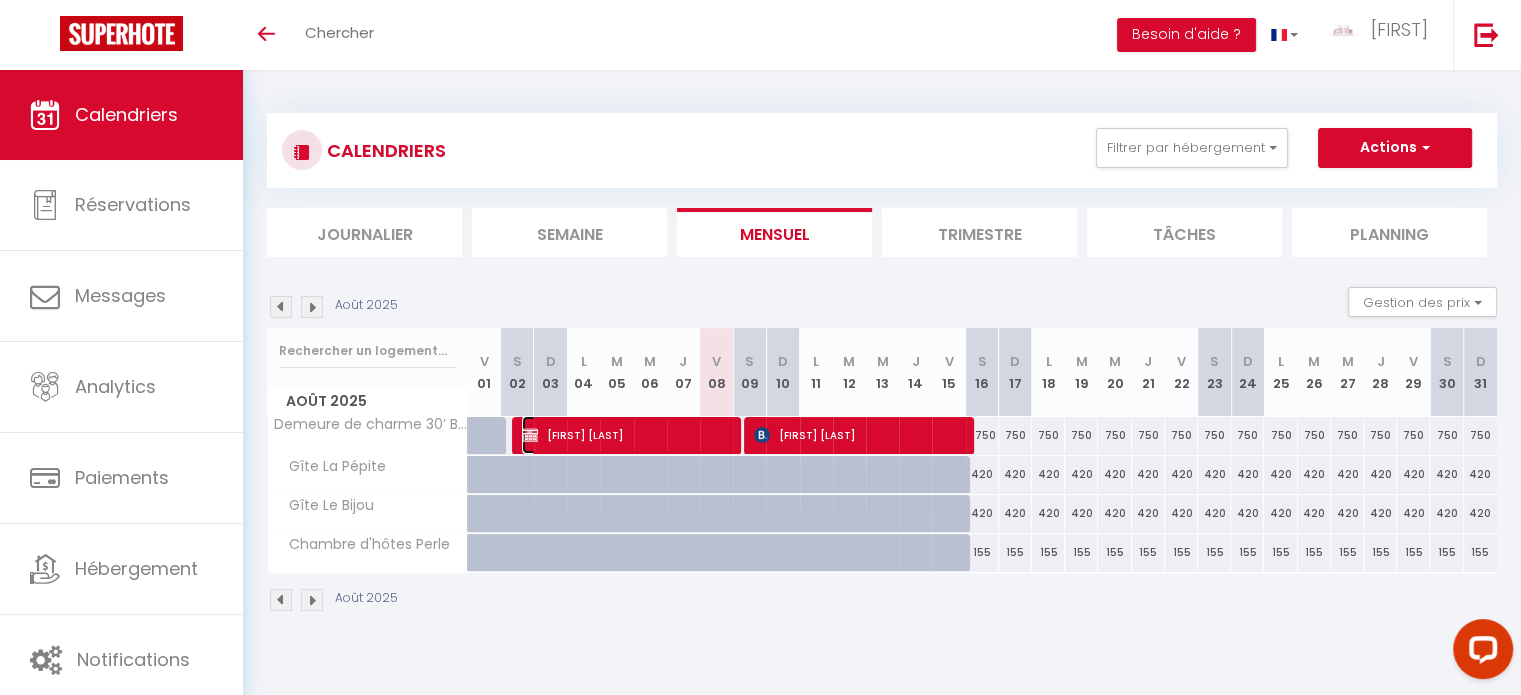 click on "[FIRST] [LAST]" at bounding box center (626, 435) 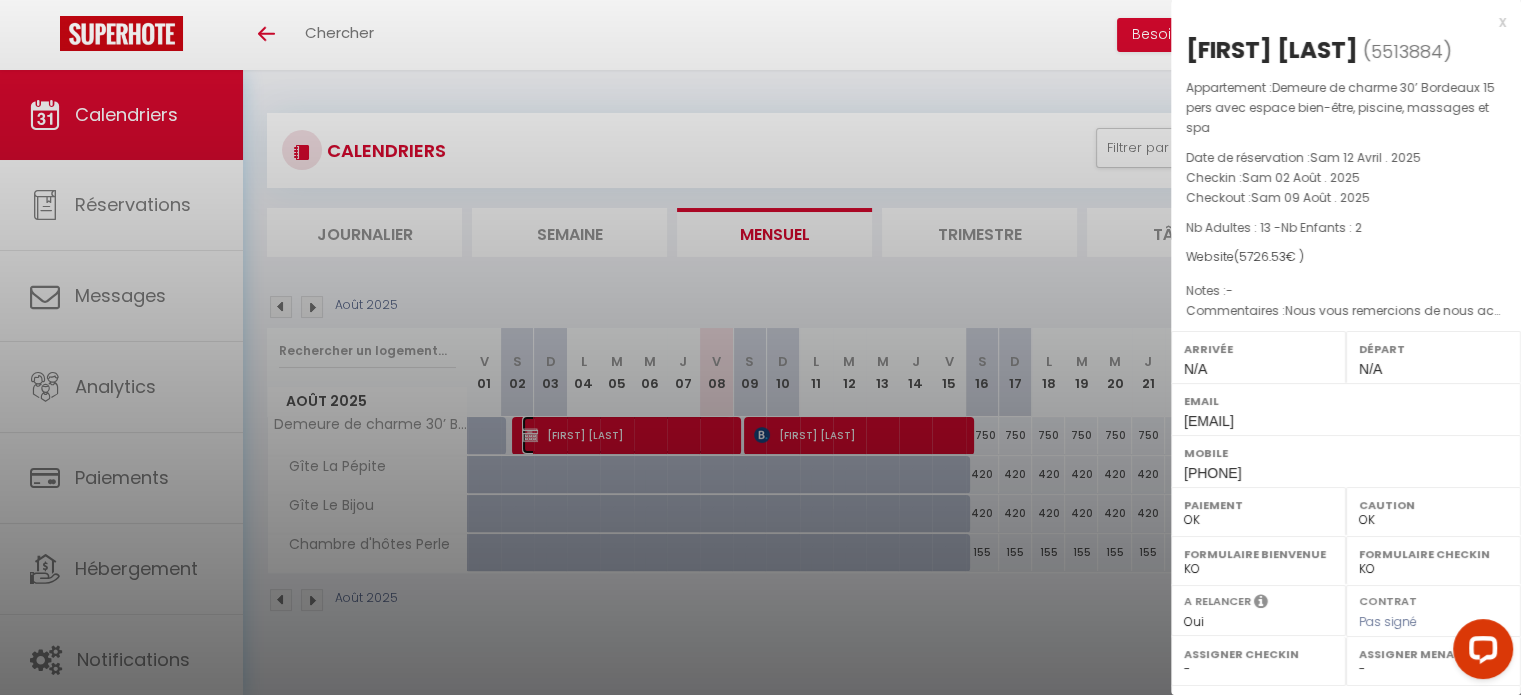 select on "9251" 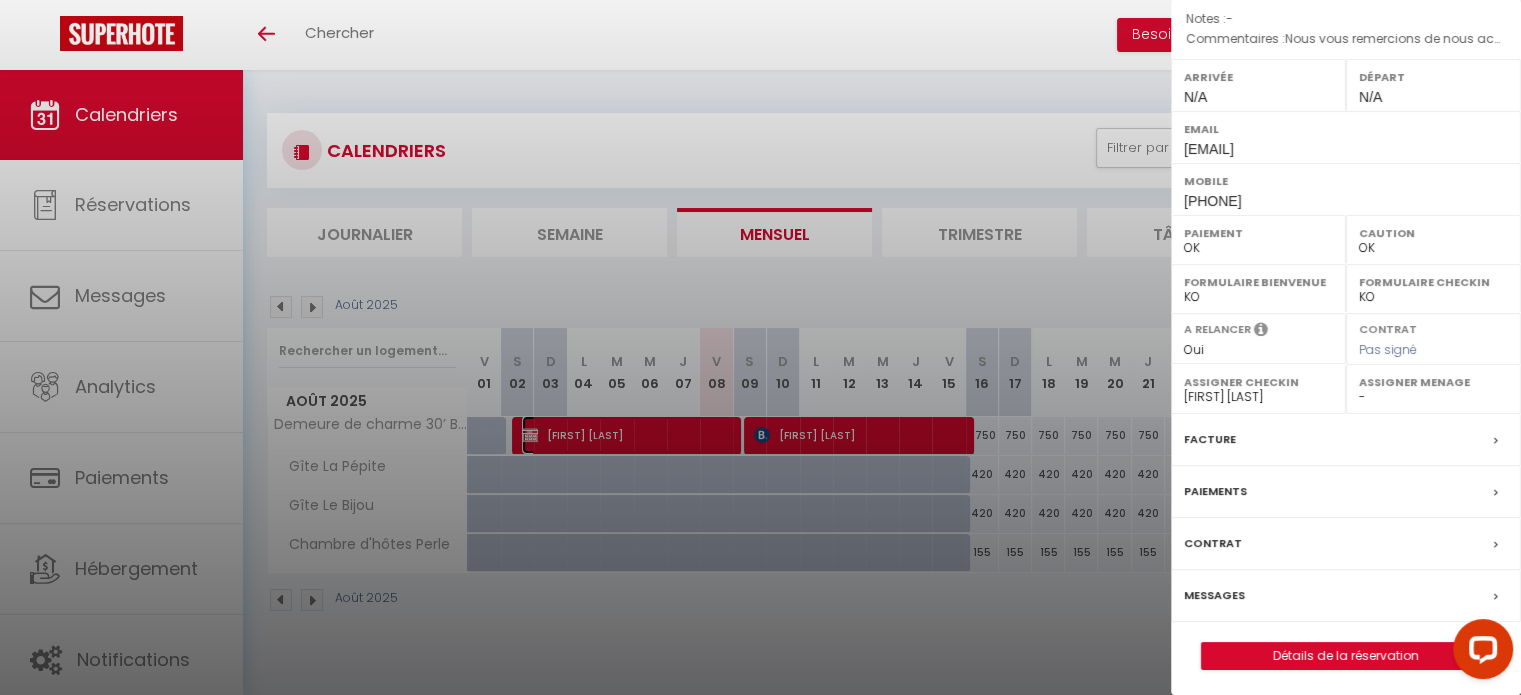 scroll, scrollTop: 273, scrollLeft: 0, axis: vertical 